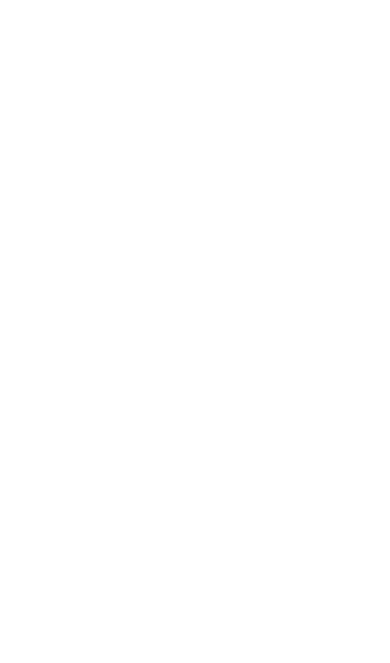 scroll, scrollTop: 0, scrollLeft: 0, axis: both 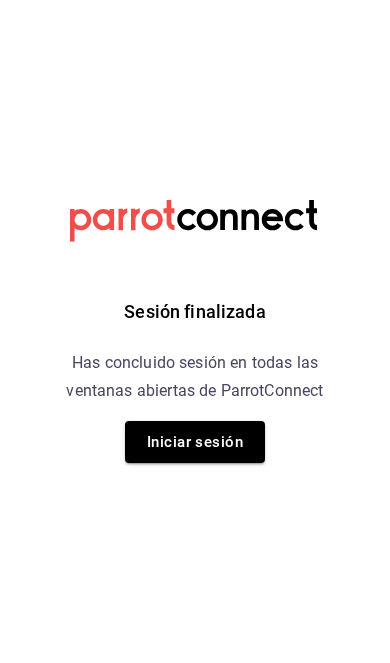 click on "Iniciar sesión" at bounding box center [195, 442] 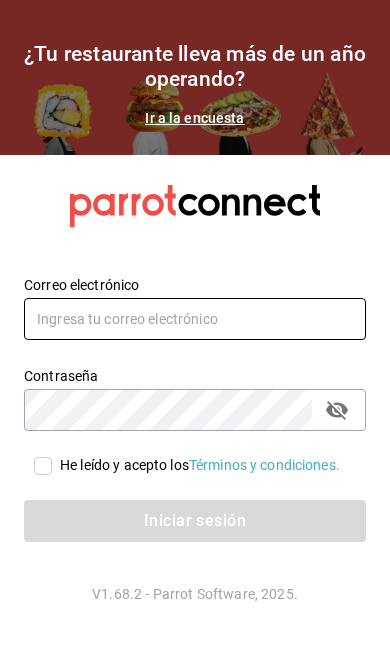 click at bounding box center (195, 319) 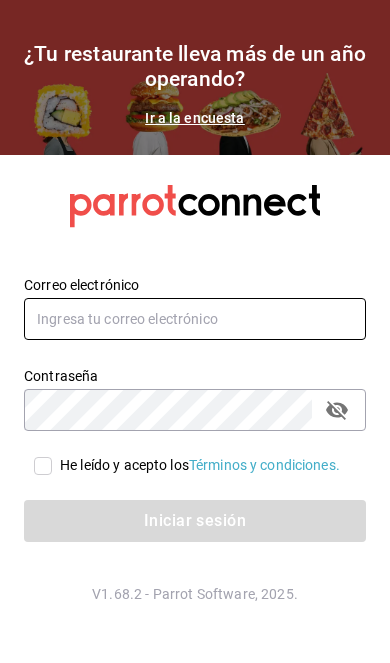 type on "pickup.apagados@gmail.com" 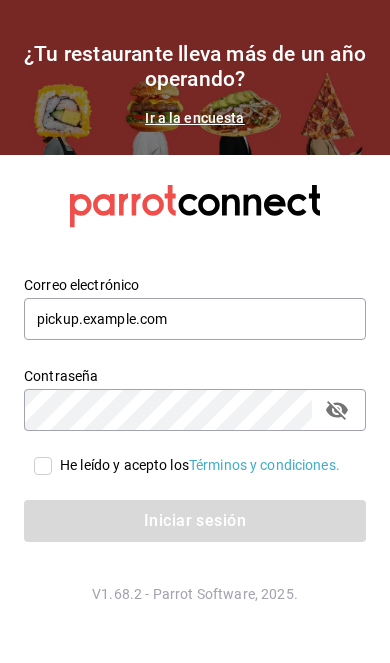 click on "He leído y acepto los  Términos y condiciones." at bounding box center (43, 466) 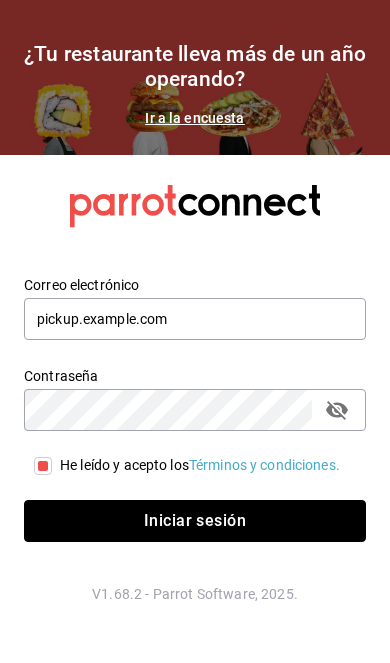 click on "Iniciar sesión" at bounding box center (195, 521) 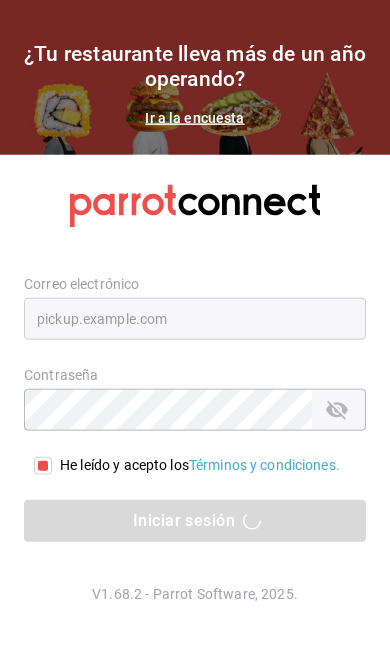 scroll, scrollTop: 82, scrollLeft: 0, axis: vertical 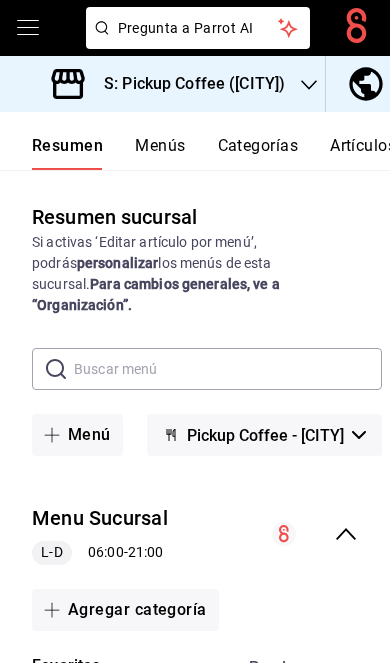 click on "Pregunta a Parrot AI" at bounding box center [195, 28] 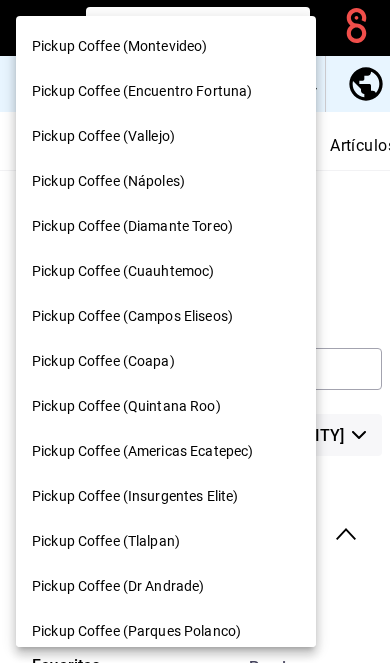 click at bounding box center [195, 331] 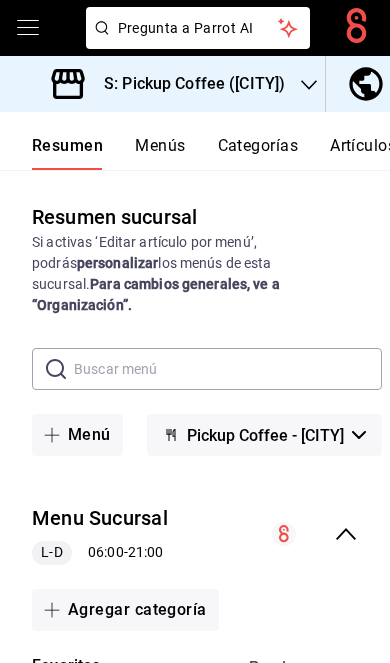 click 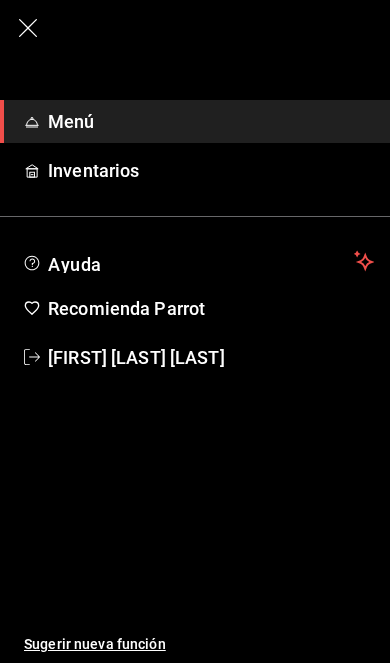 click on "Menú" at bounding box center [211, 121] 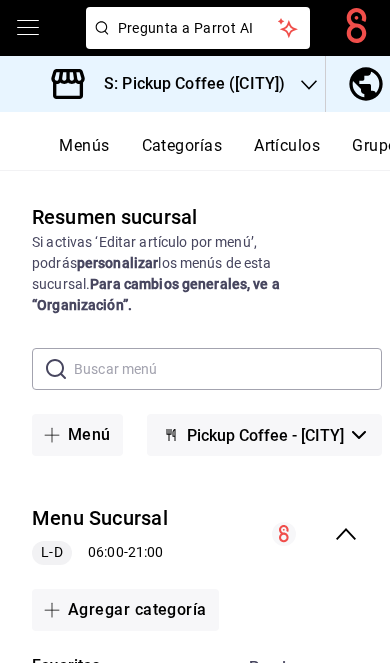 scroll, scrollTop: 0, scrollLeft: 69, axis: horizontal 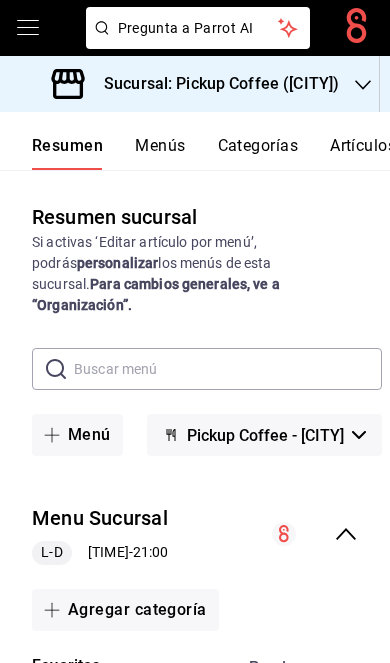 click on "Para cambios generales, ve a “Organización”." at bounding box center (156, 294) 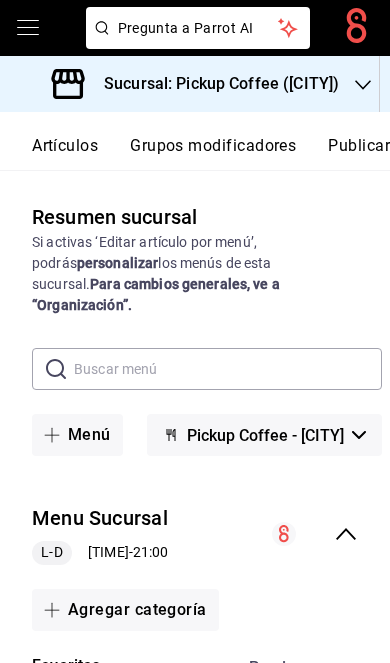 scroll, scrollTop: 0, scrollLeft: 302, axis: horizontal 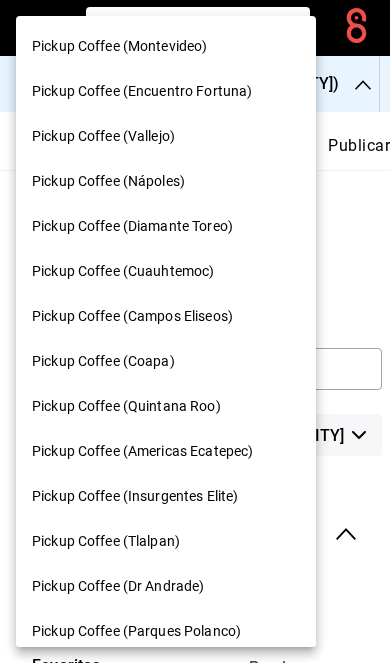 click on "Pickup Coffee (Montevideo)" at bounding box center (166, 46) 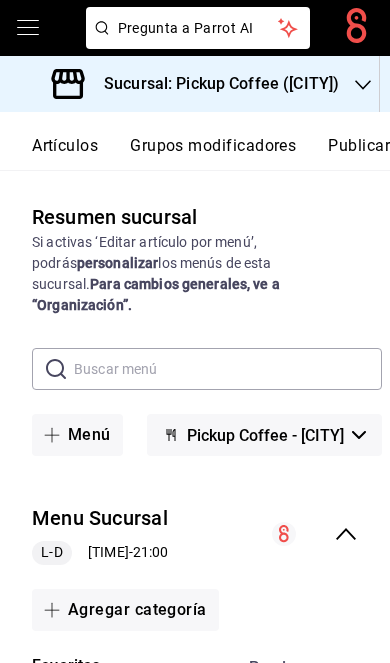 click on "Sucursal: Pickup Coffee ([CITY])" at bounding box center (213, 84) 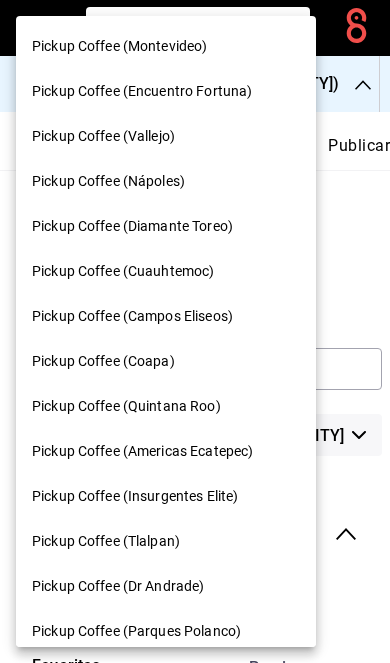 click at bounding box center (195, 331) 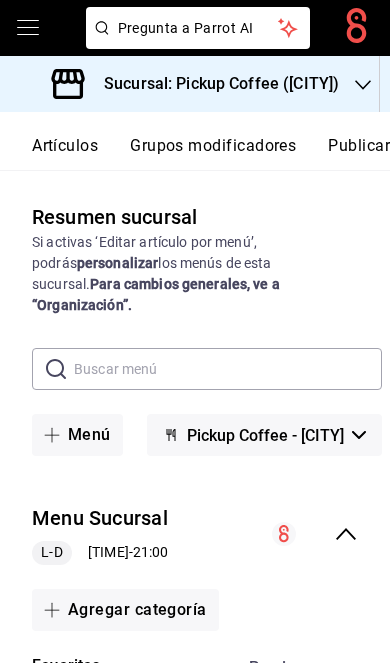 scroll, scrollTop: 0, scrollLeft: 0, axis: both 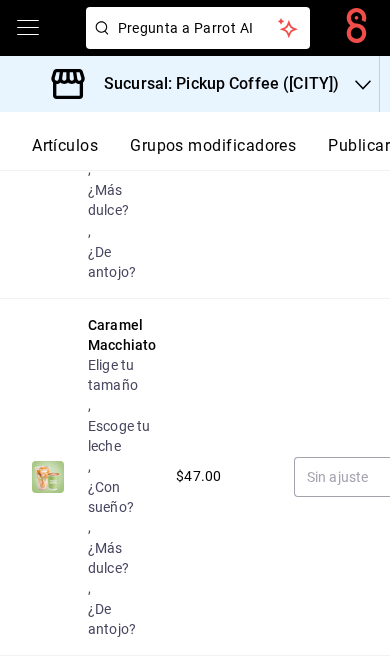 click on "Sucursal: Pickup Coffee ([CITY])" at bounding box center (213, 84) 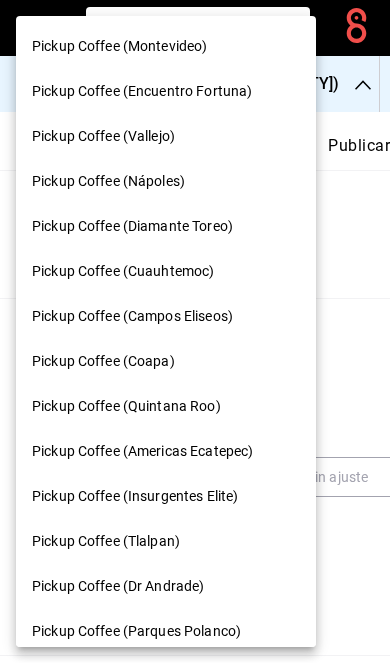 click at bounding box center [195, 331] 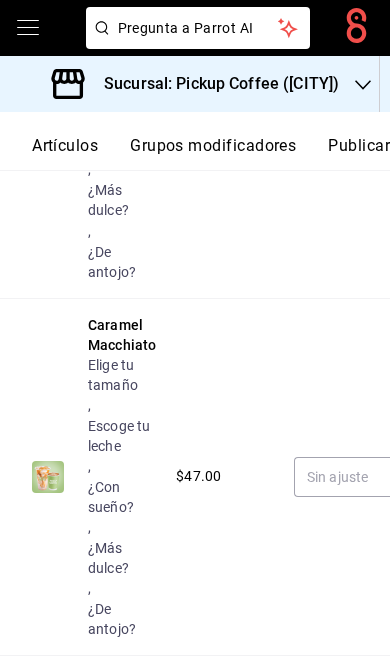 click 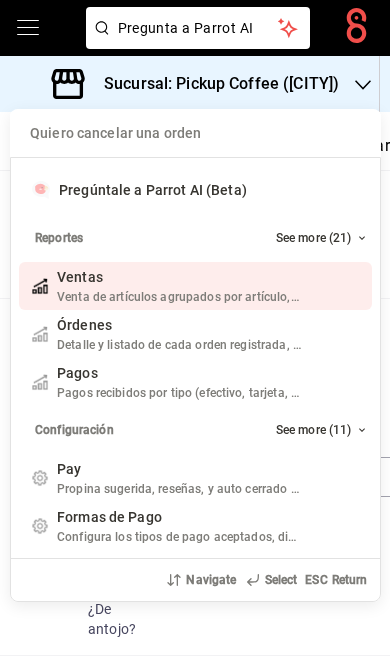 click on "Detalle y listado de cada orden registrada, filtrables por canal de venta, fecha o status." at bounding box center (296, 345) 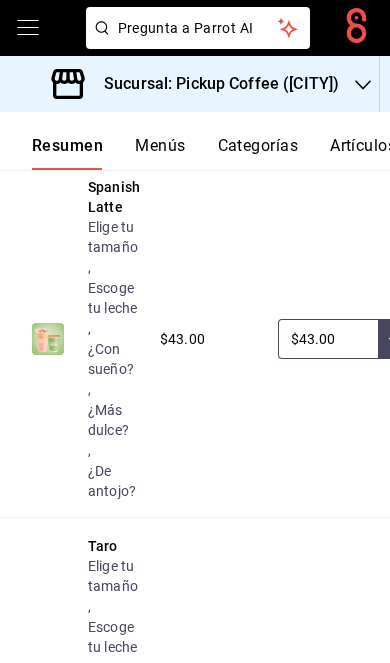 click on "Pregunta a Parrot AI" at bounding box center [198, 28] 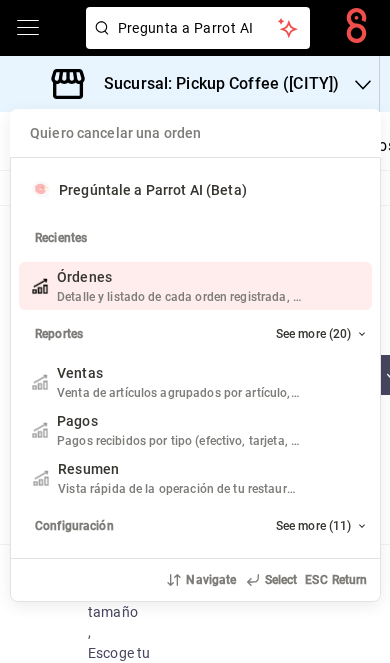 scroll, scrollTop: 2976, scrollLeft: 0, axis: vertical 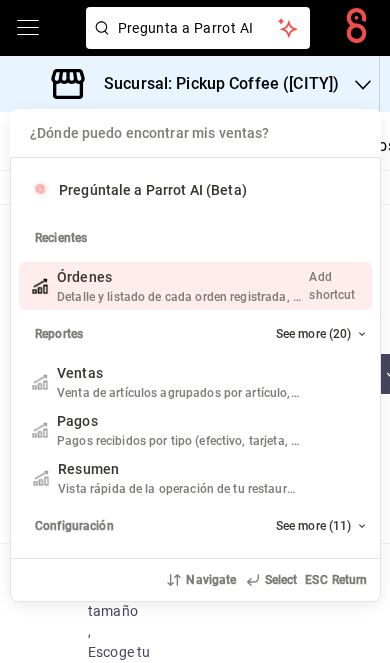 click on "Add shortcut" at bounding box center [334, 286] 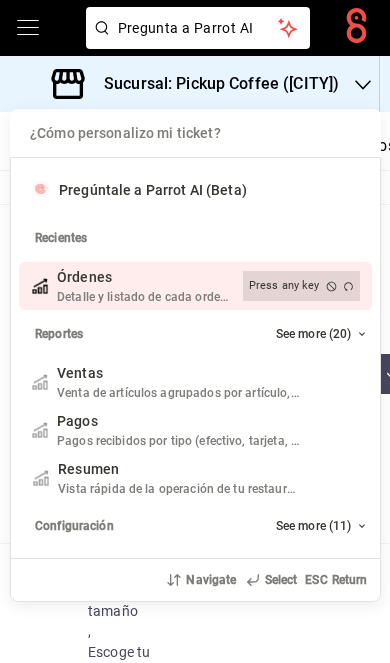 click on "Detalle y listado de cada orden registrada, filtrables por canal de venta, fecha o status." at bounding box center (296, 297) 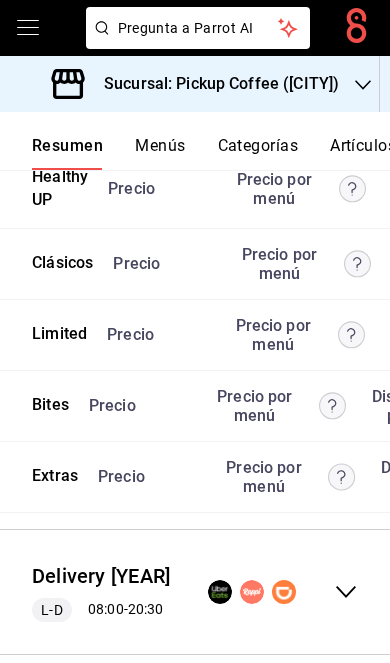 click on "Pregunta a Parrot AI" at bounding box center (198, 28) 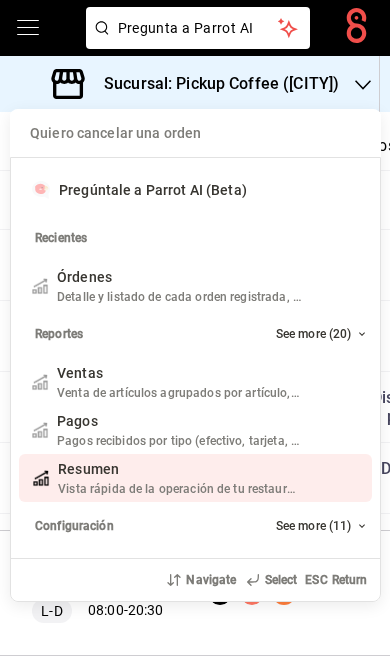 click on "Vista rápida de la operación de tu restaurante" at bounding box center (184, 489) 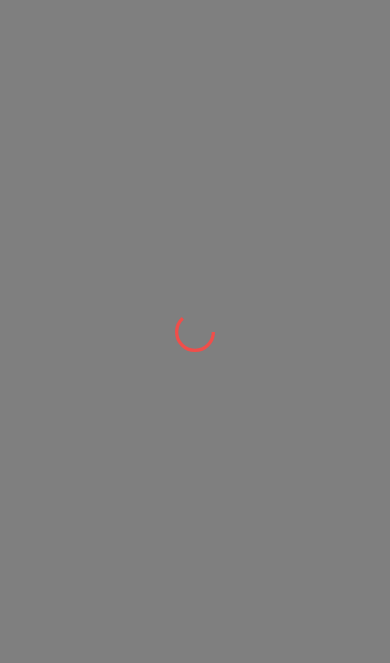 scroll, scrollTop: 0, scrollLeft: 0, axis: both 